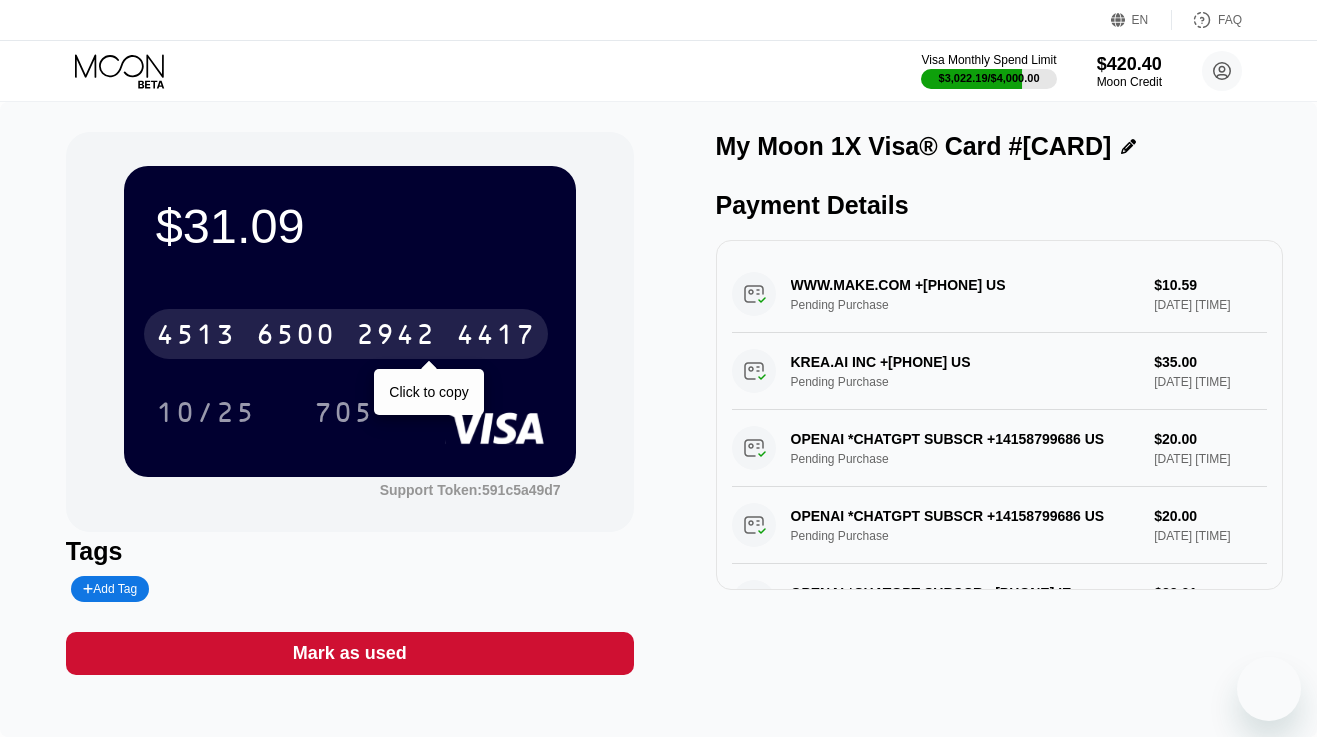 scroll, scrollTop: 0, scrollLeft: 0, axis: both 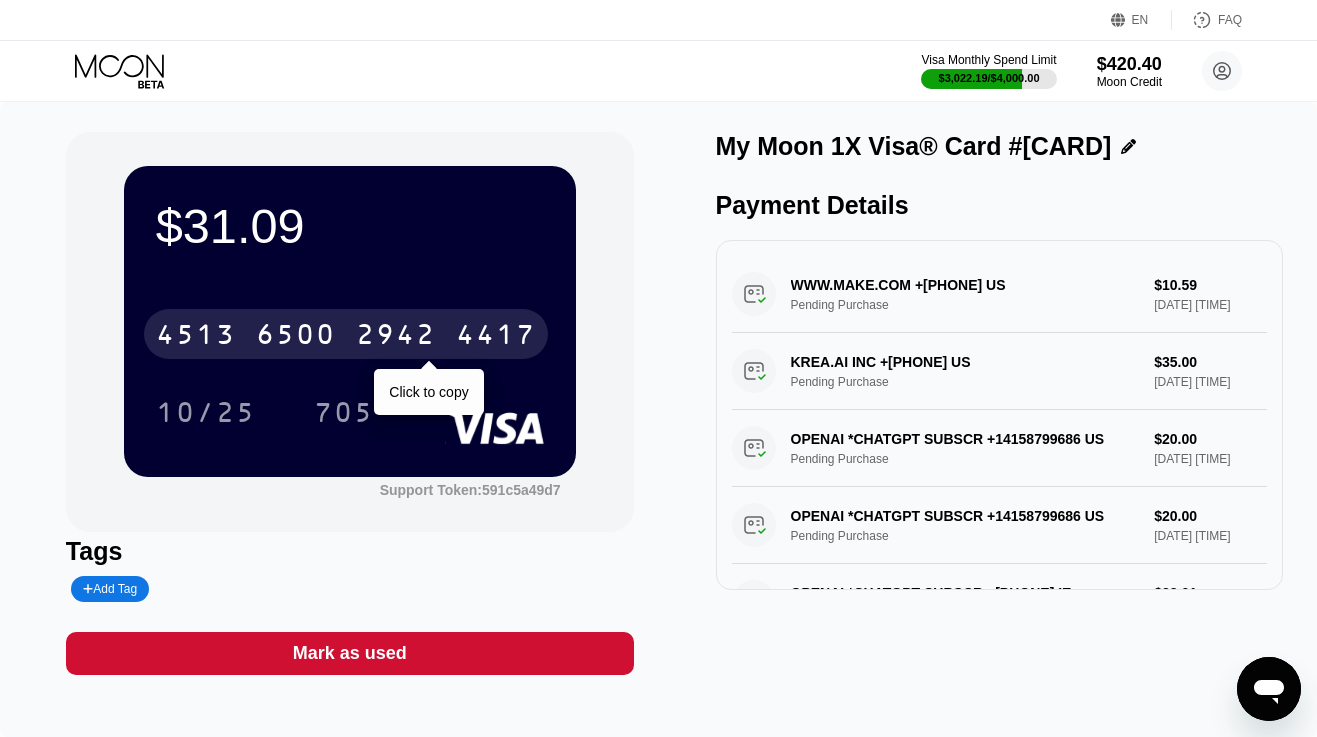 click 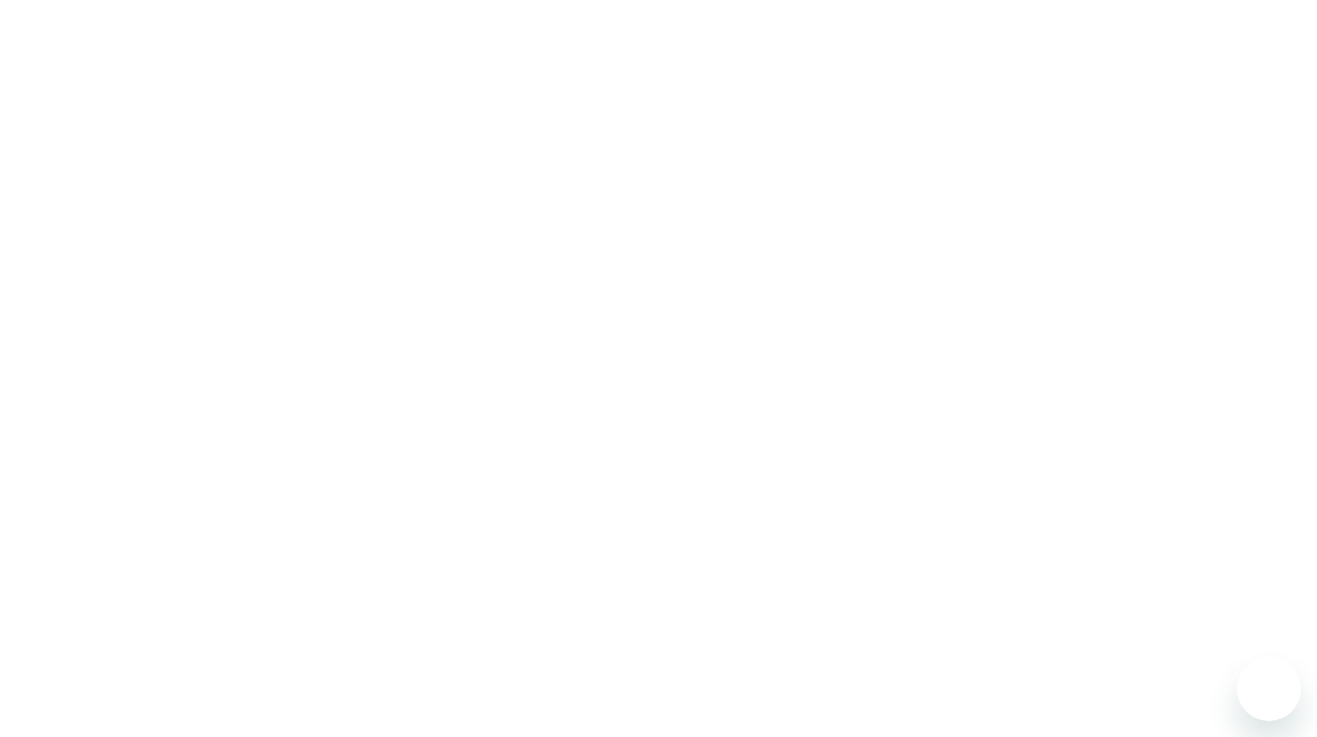 scroll, scrollTop: 0, scrollLeft: 0, axis: both 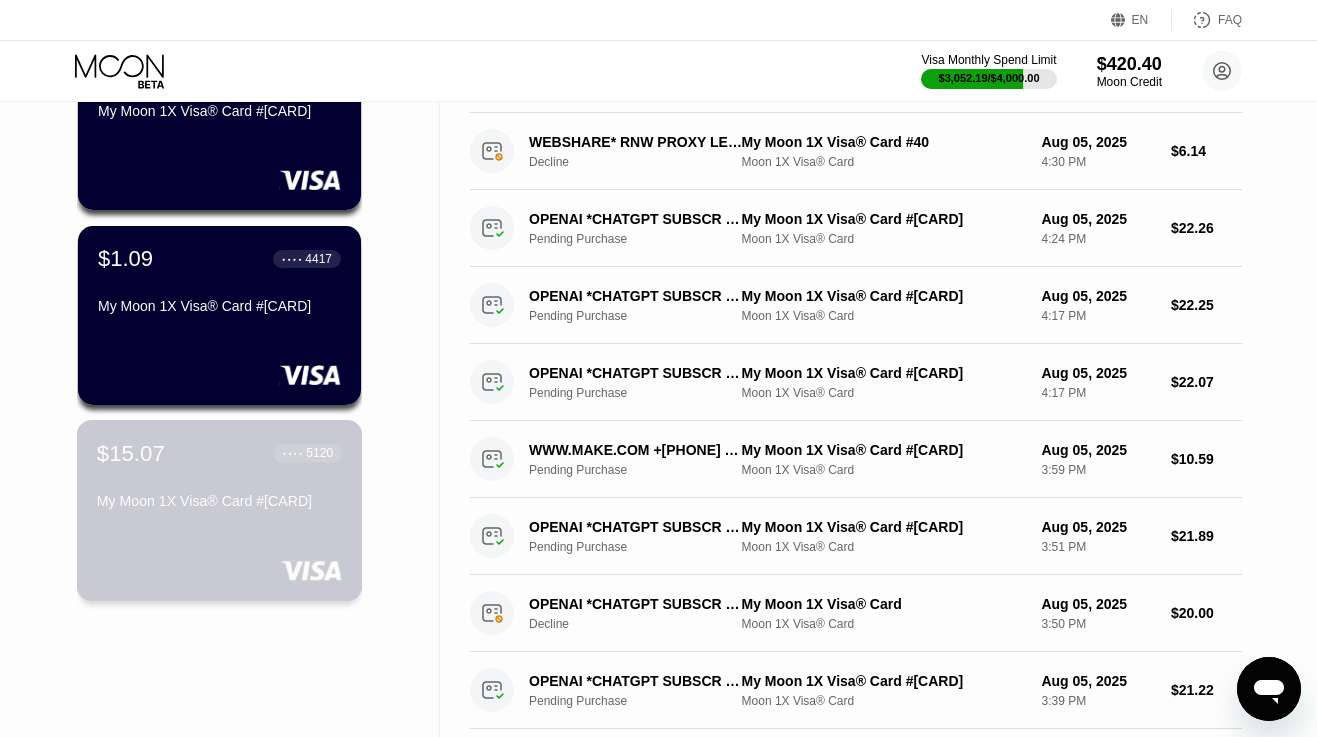 click on "$[PRICE] ● ● ● ● [CARD] My Moon 1X Visa® Card #[CARD]" at bounding box center (219, 478) 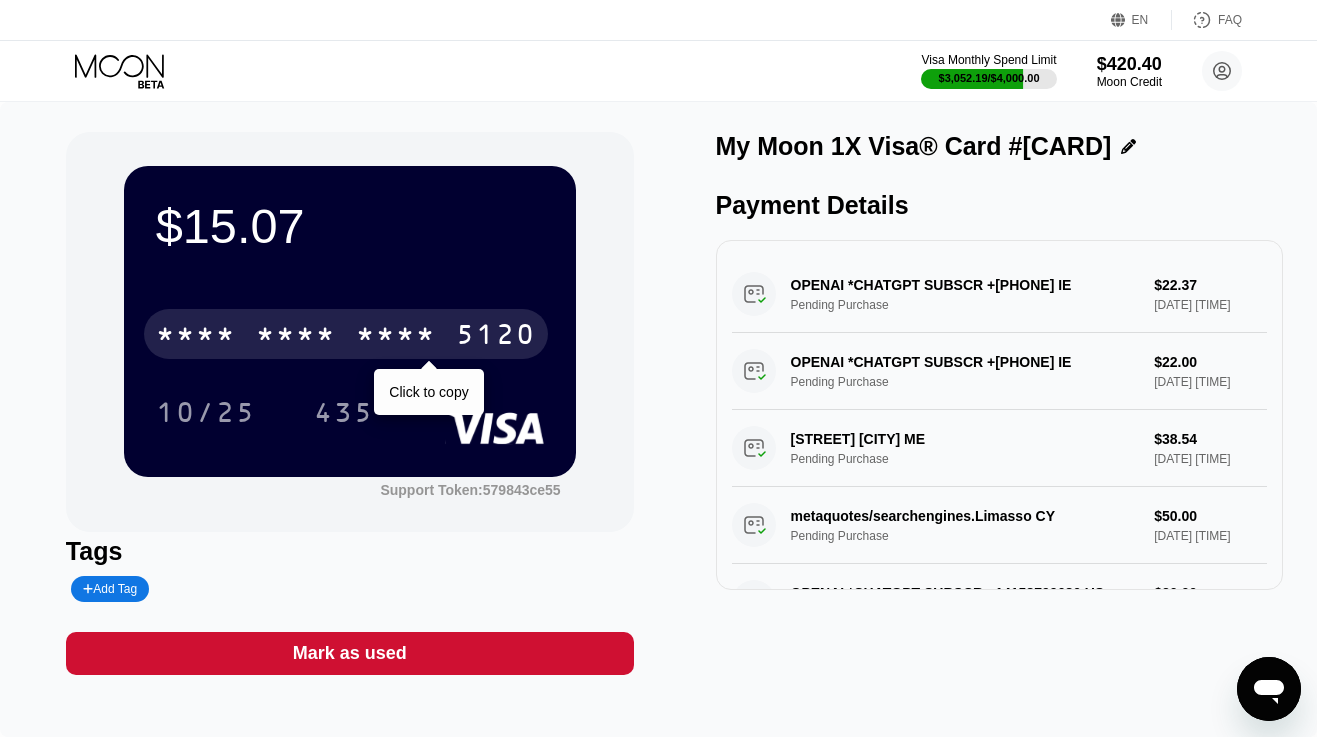 click on "* * * *" at bounding box center [296, 337] 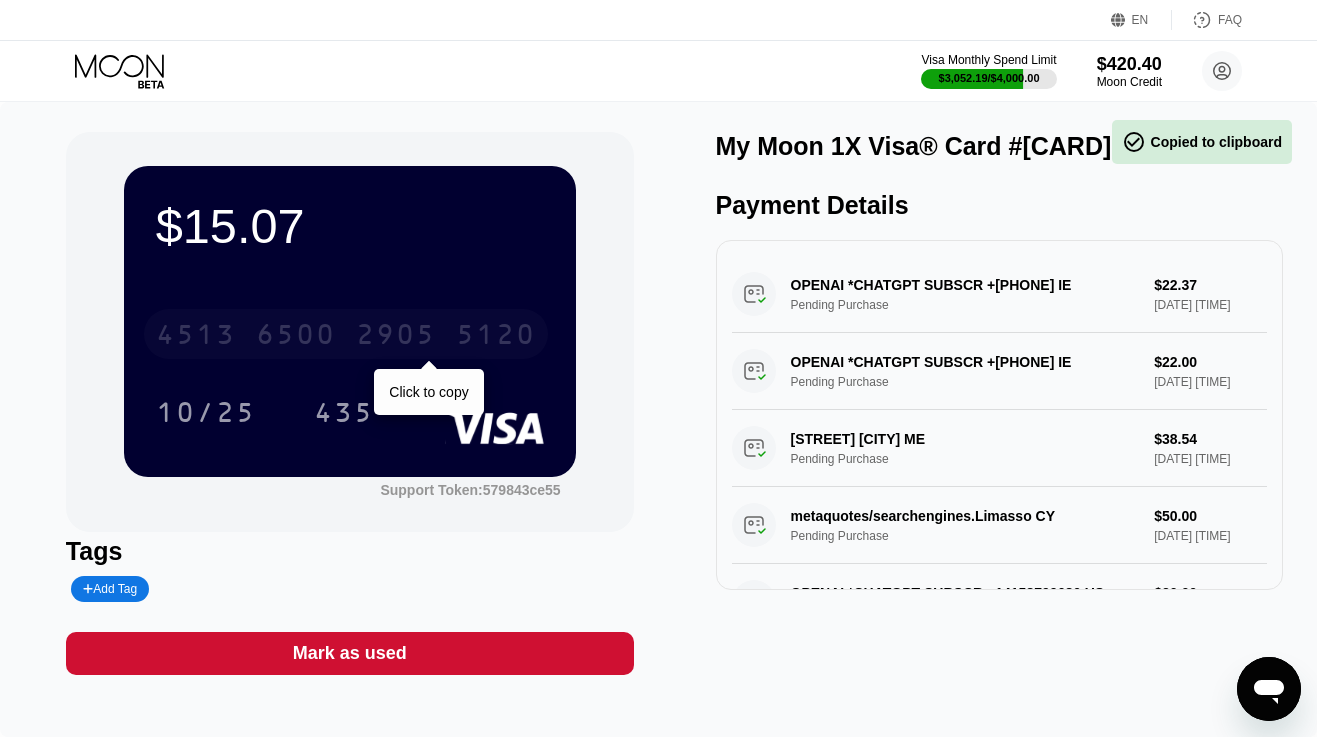 click on "6500" at bounding box center [296, 337] 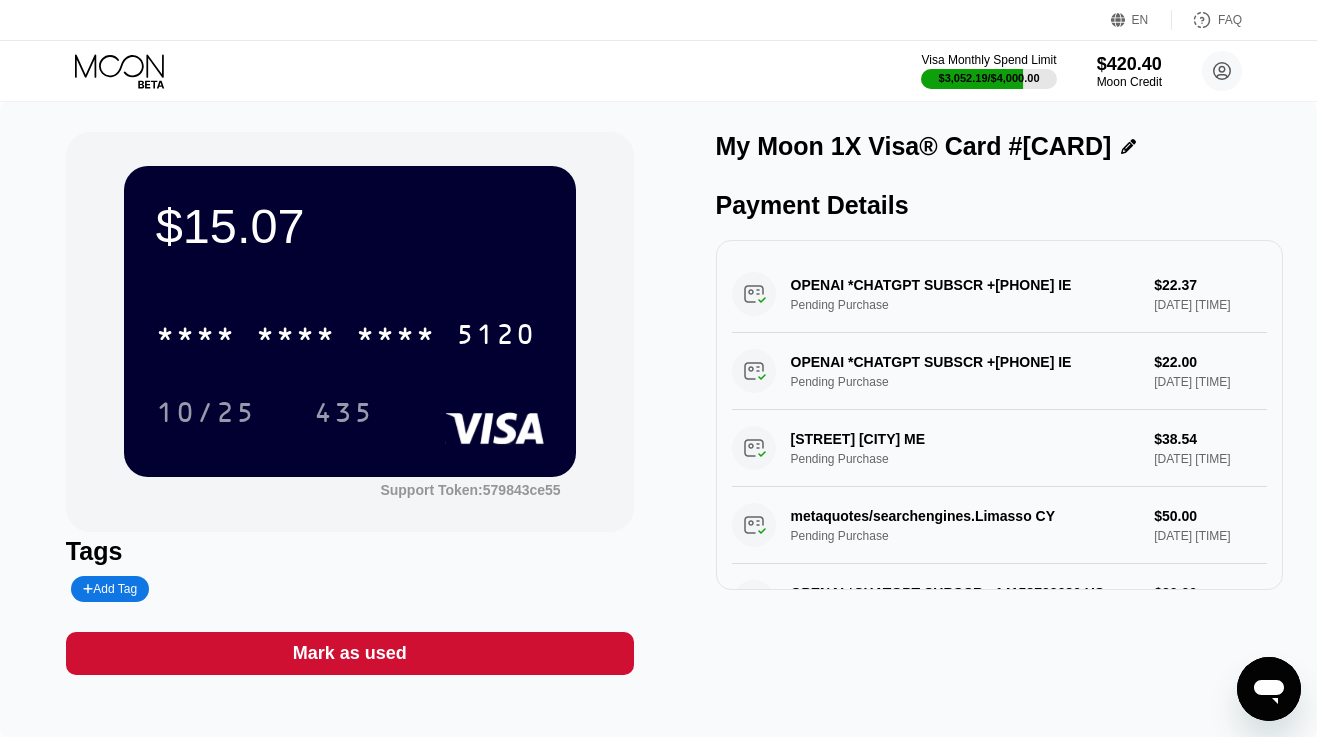 click 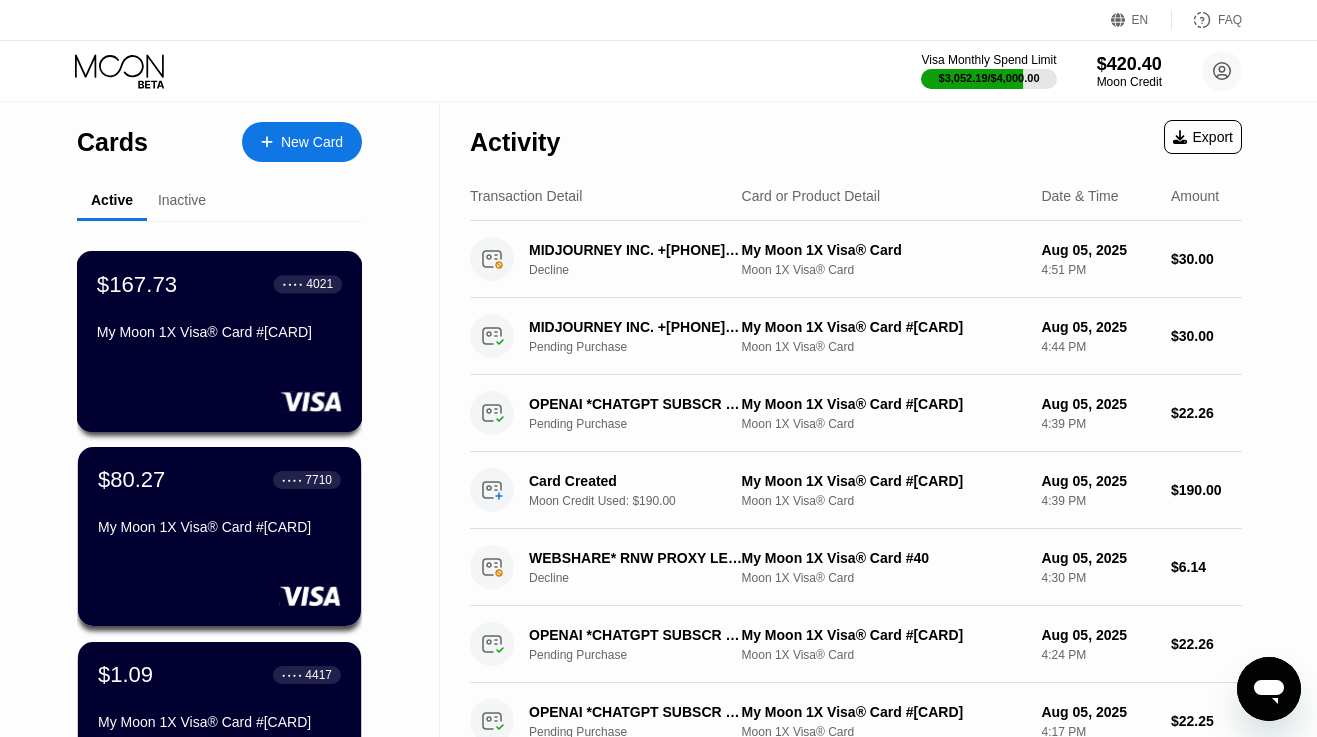 click on "My Moon 1X Visa® Card #87" at bounding box center (219, 332) 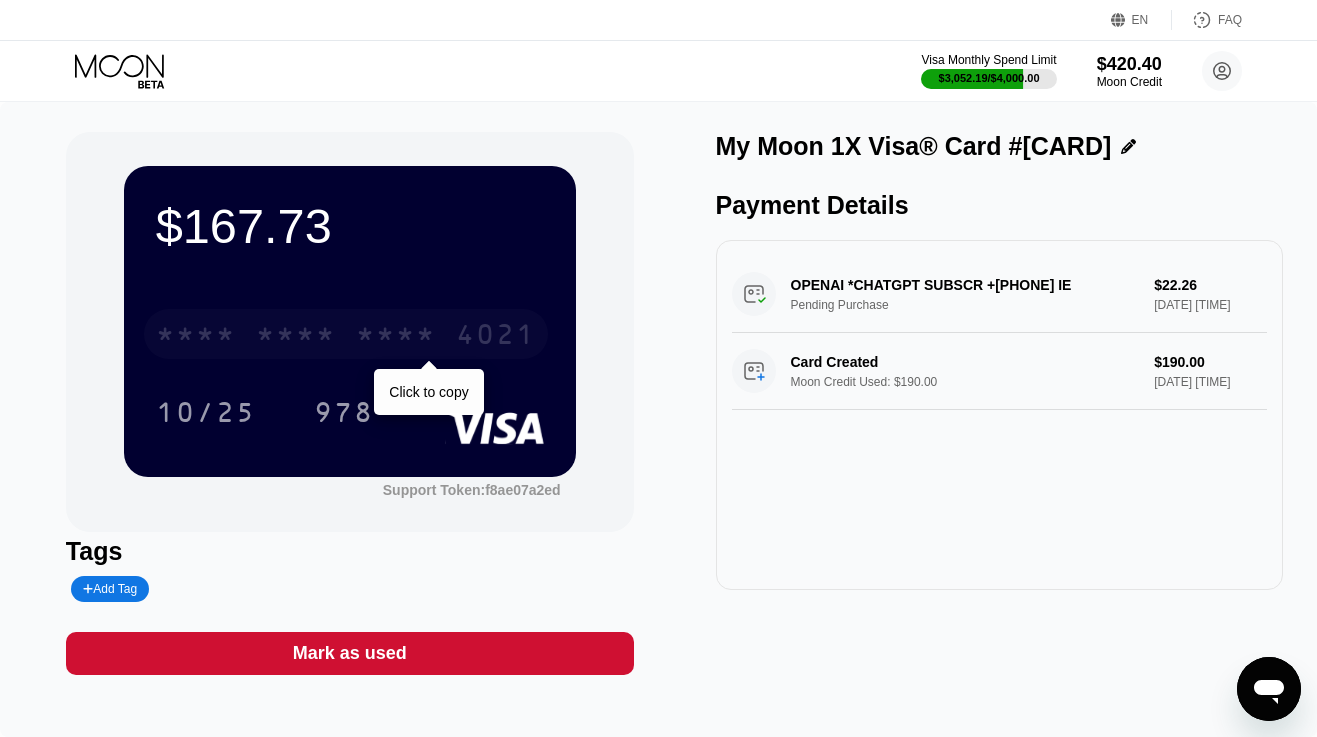 click on "* * * *" at bounding box center [296, 337] 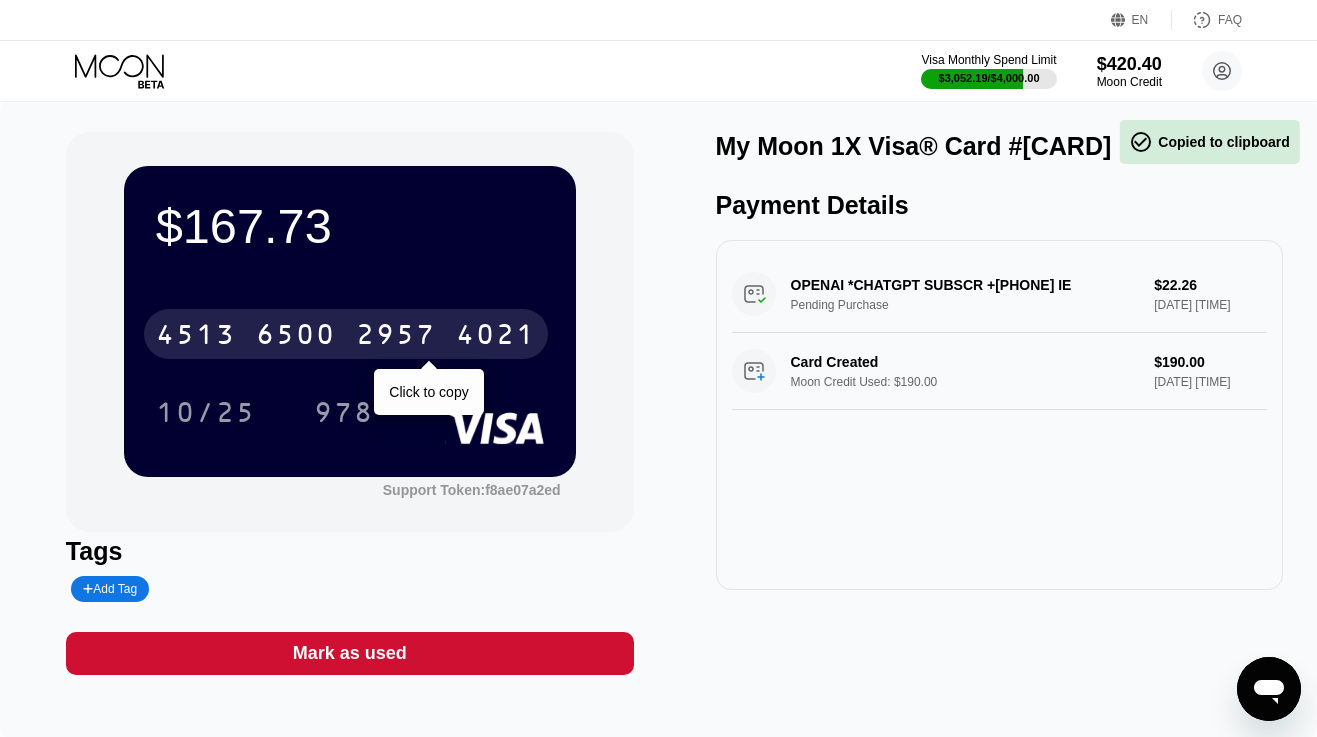 click on "6500" at bounding box center [296, 337] 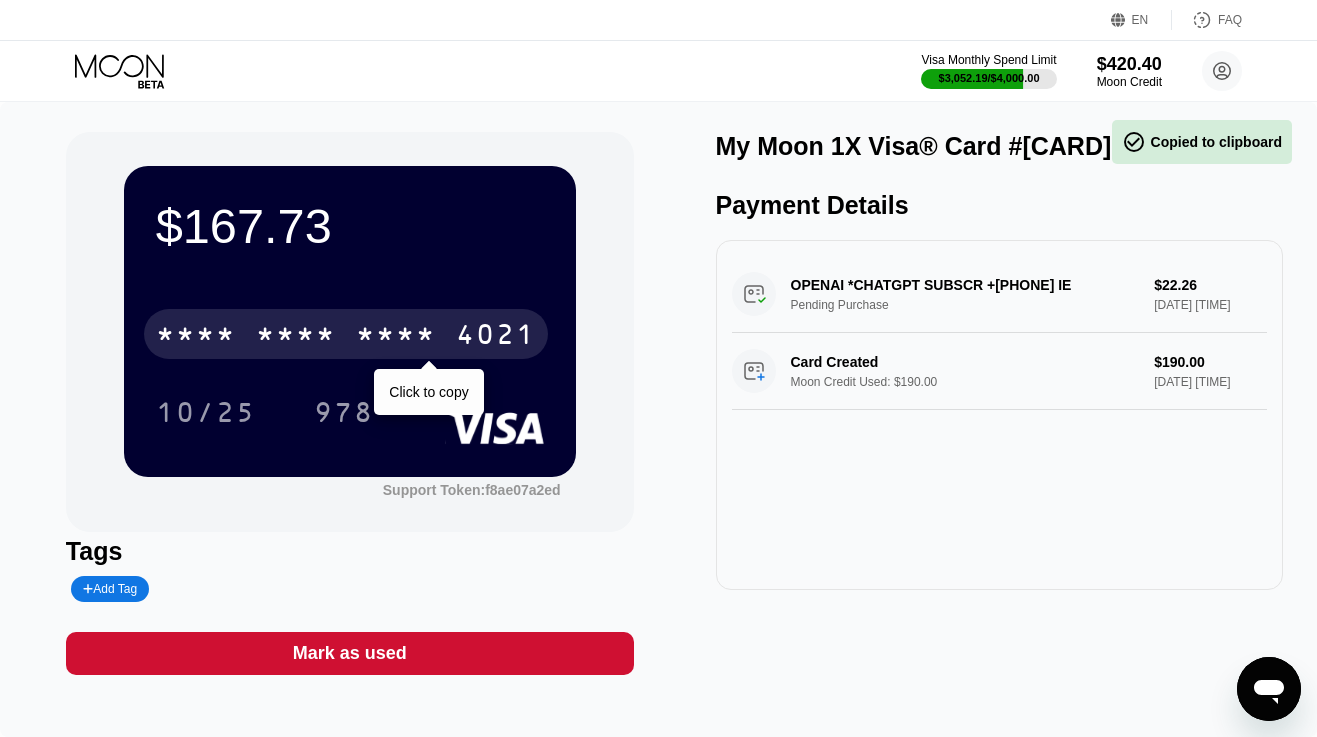 click on "* * * *" at bounding box center [296, 337] 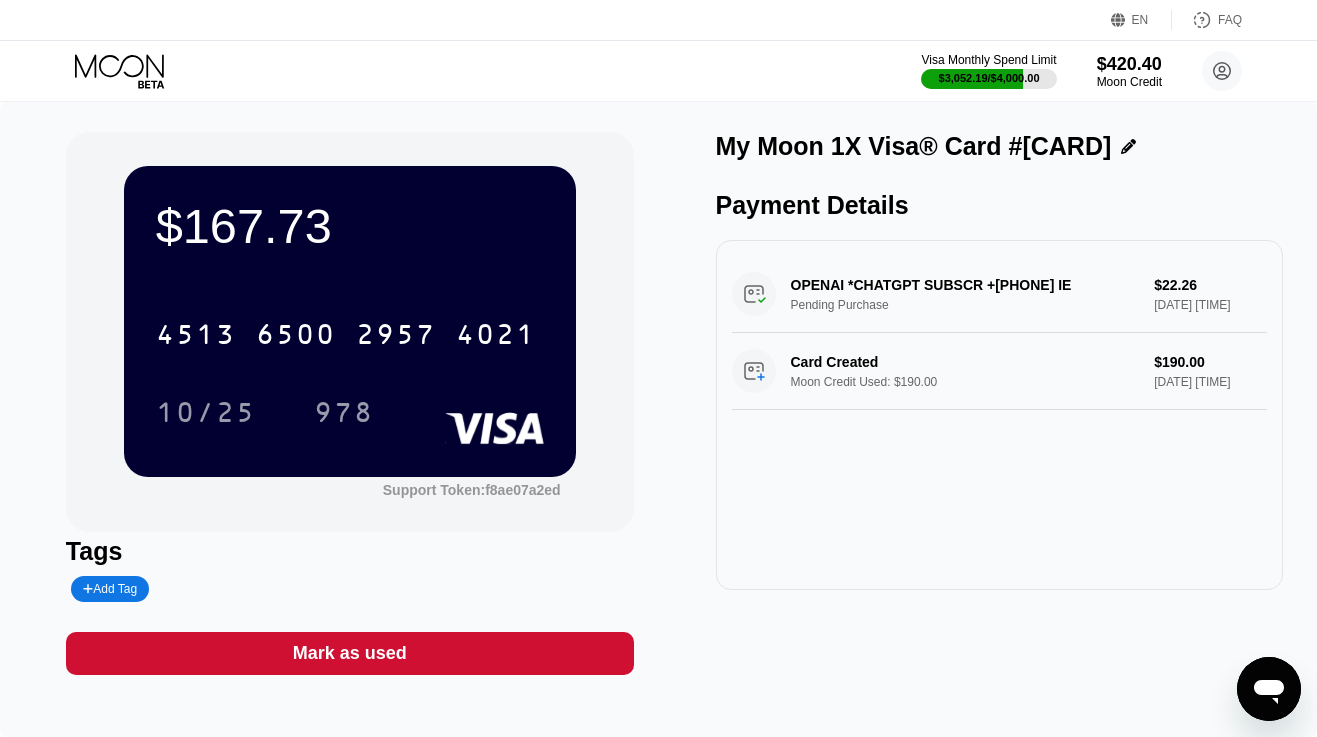 click 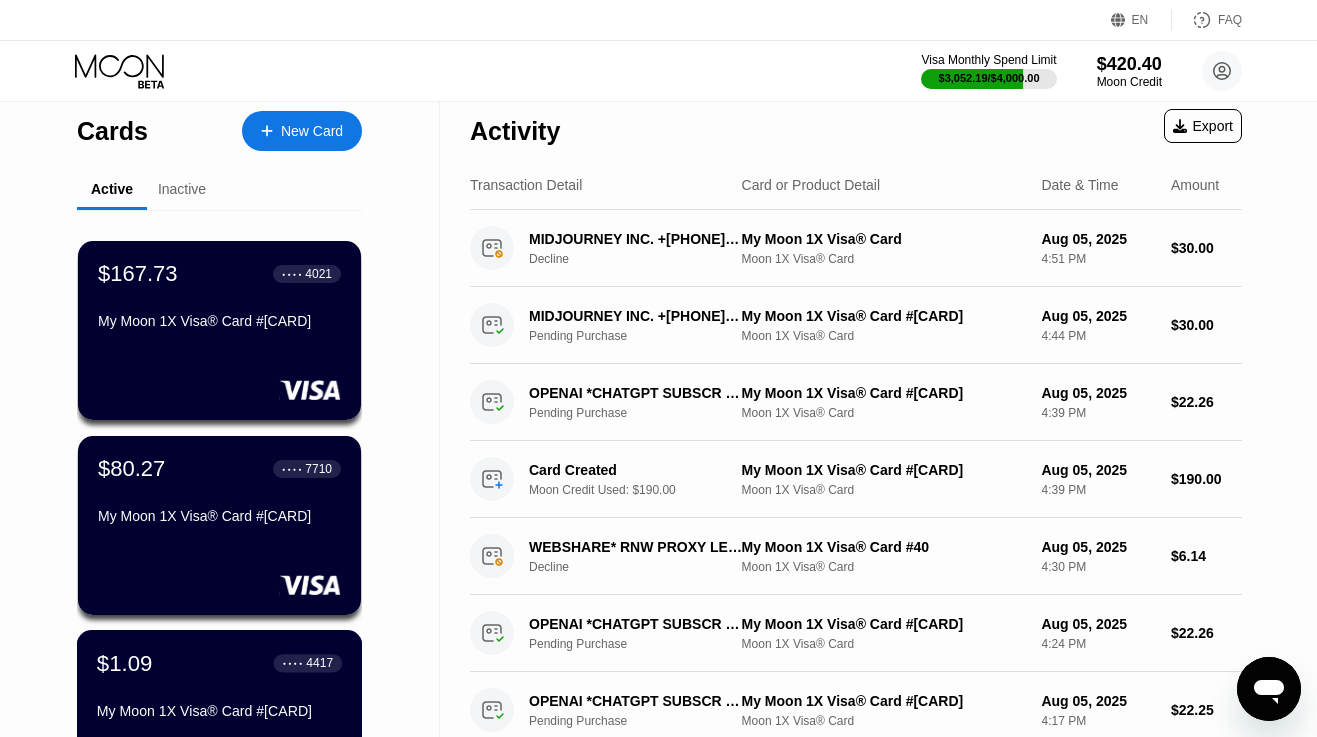 scroll, scrollTop: 6, scrollLeft: 0, axis: vertical 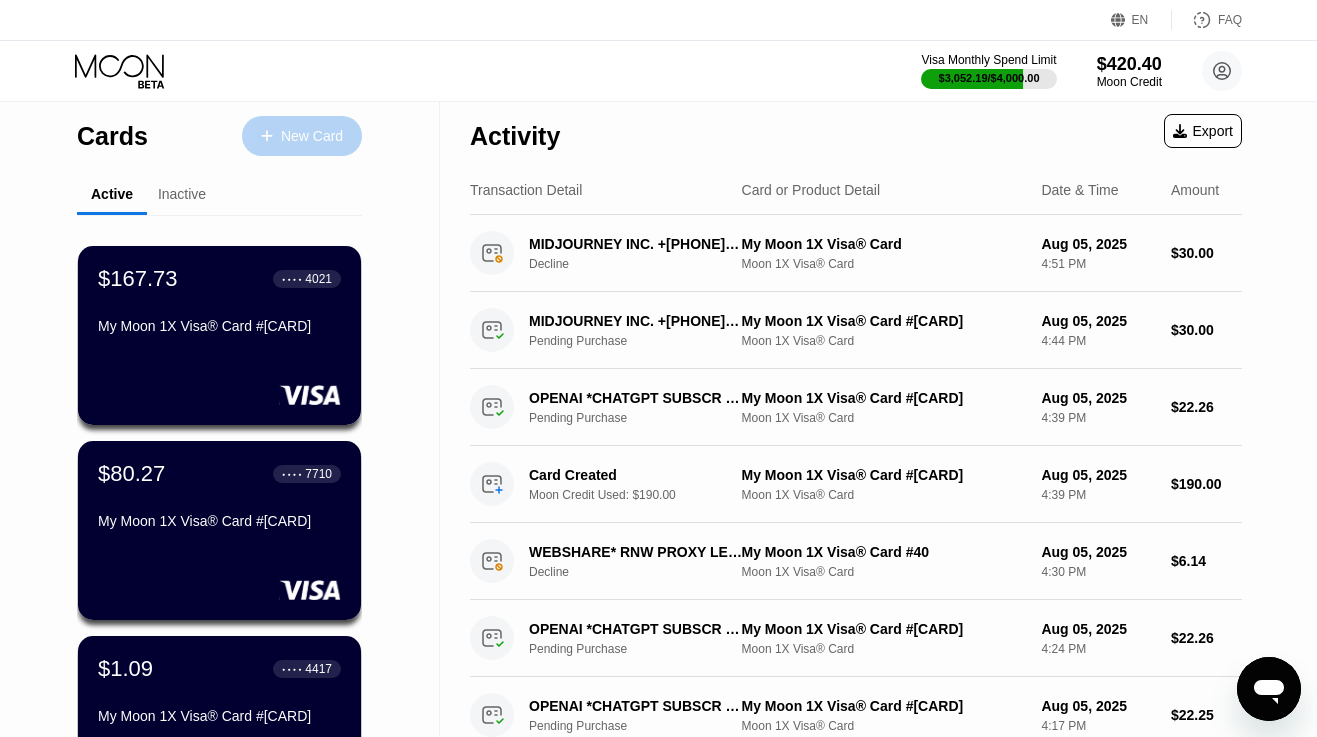 click on "New Card" at bounding box center [312, 136] 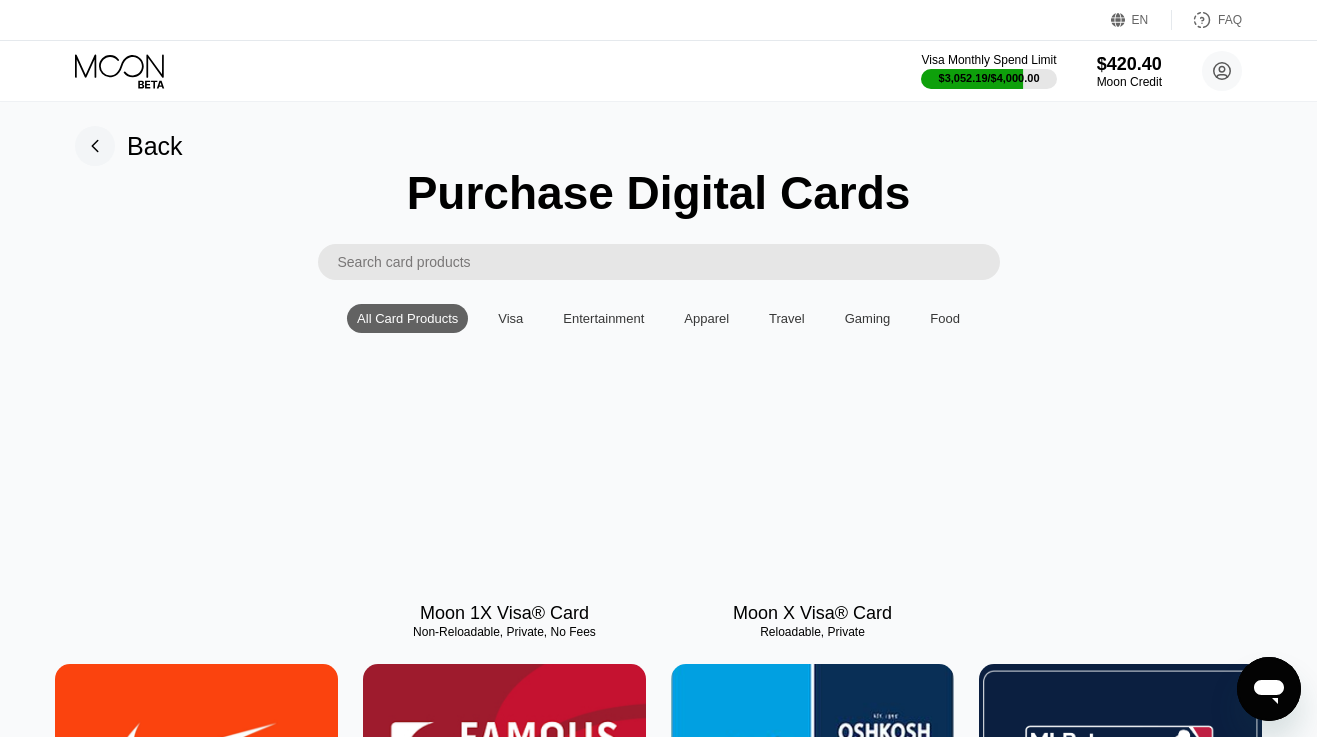 scroll, scrollTop: 0, scrollLeft: 0, axis: both 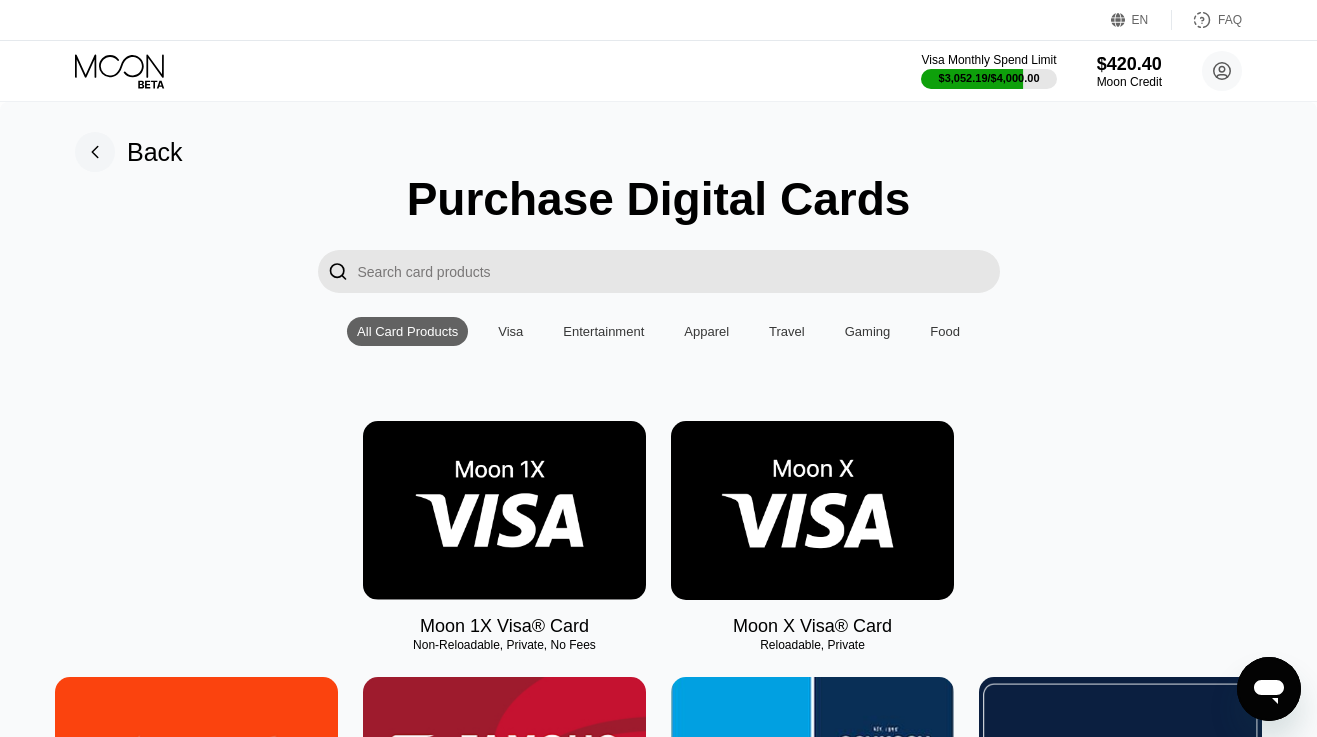 click at bounding box center [504, 510] 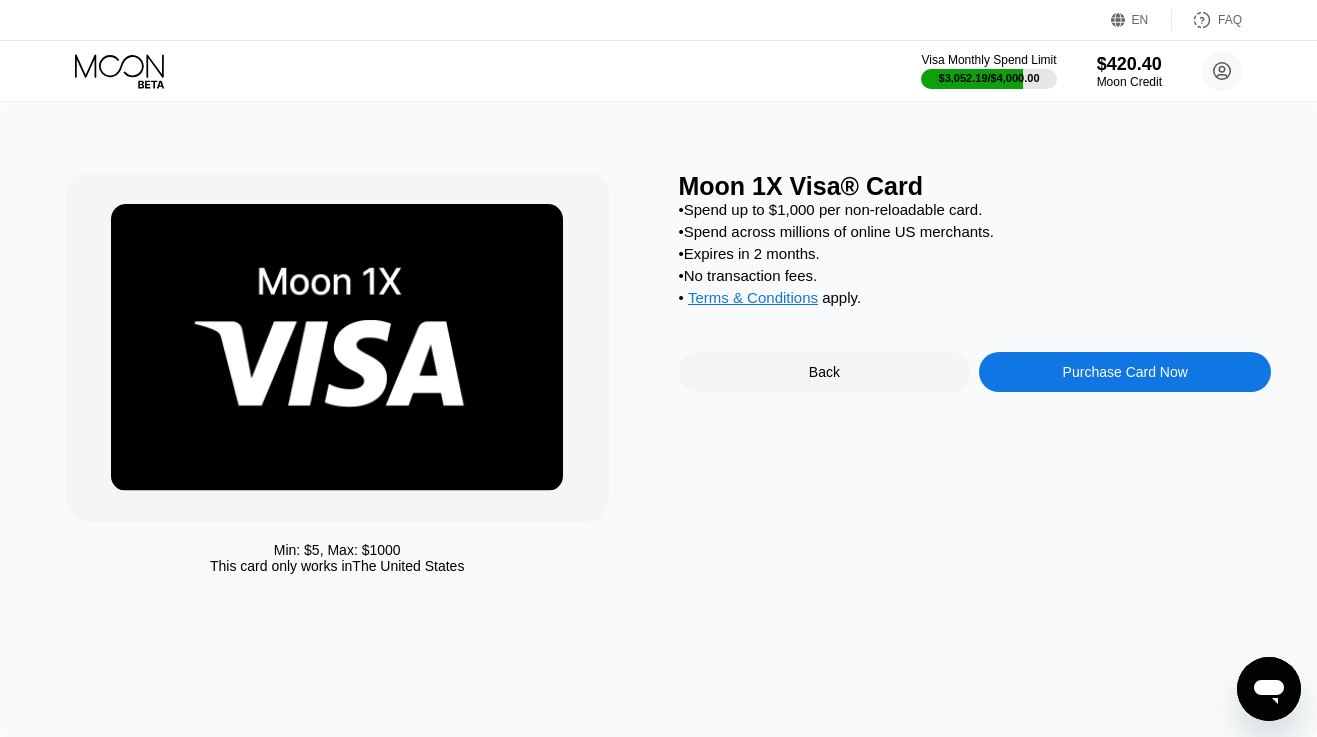 click on "Purchase Card Now" at bounding box center [1125, 372] 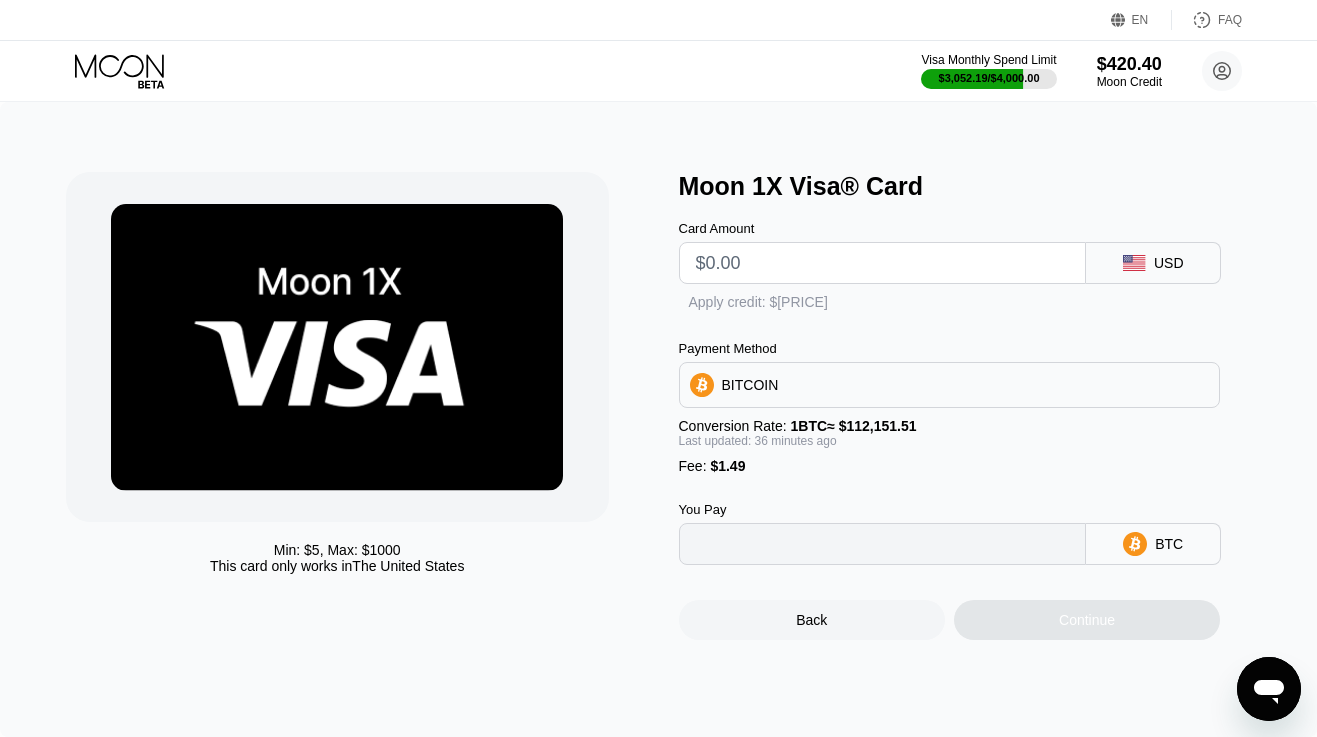 type on "0" 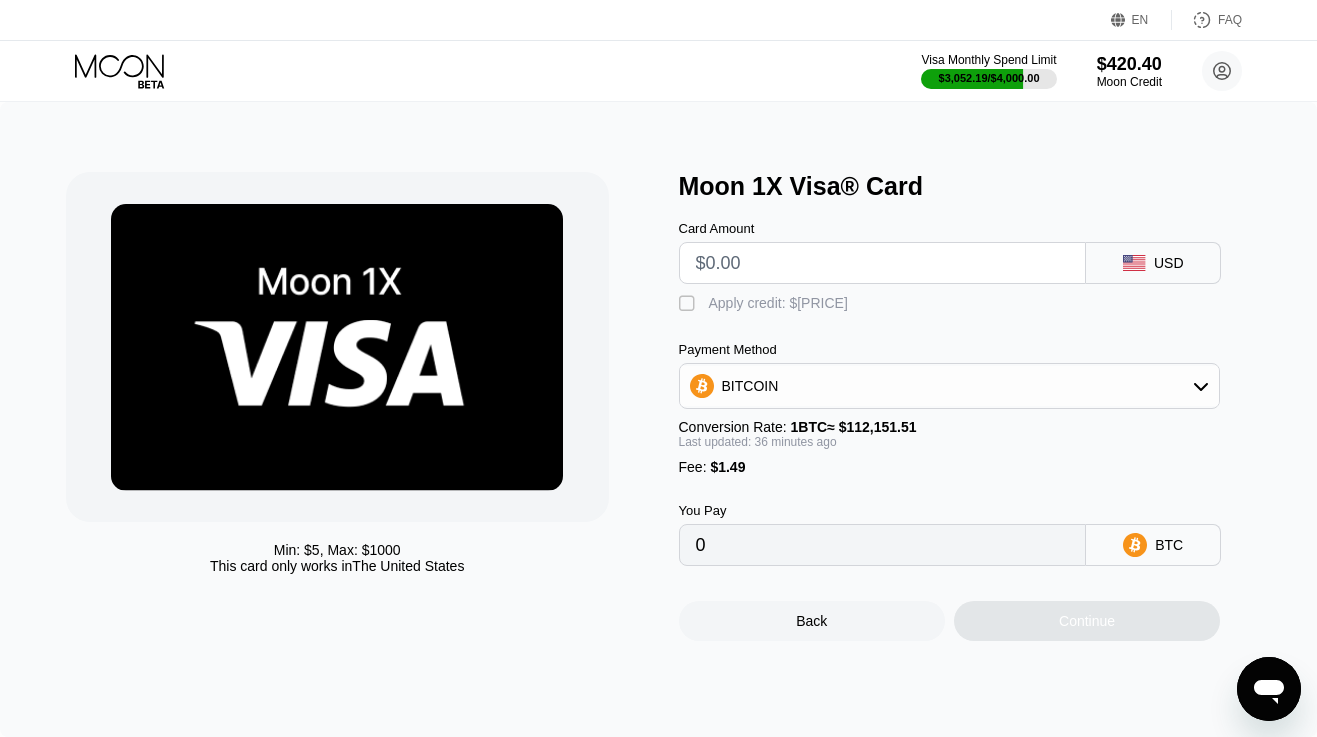 click at bounding box center (883, 263) 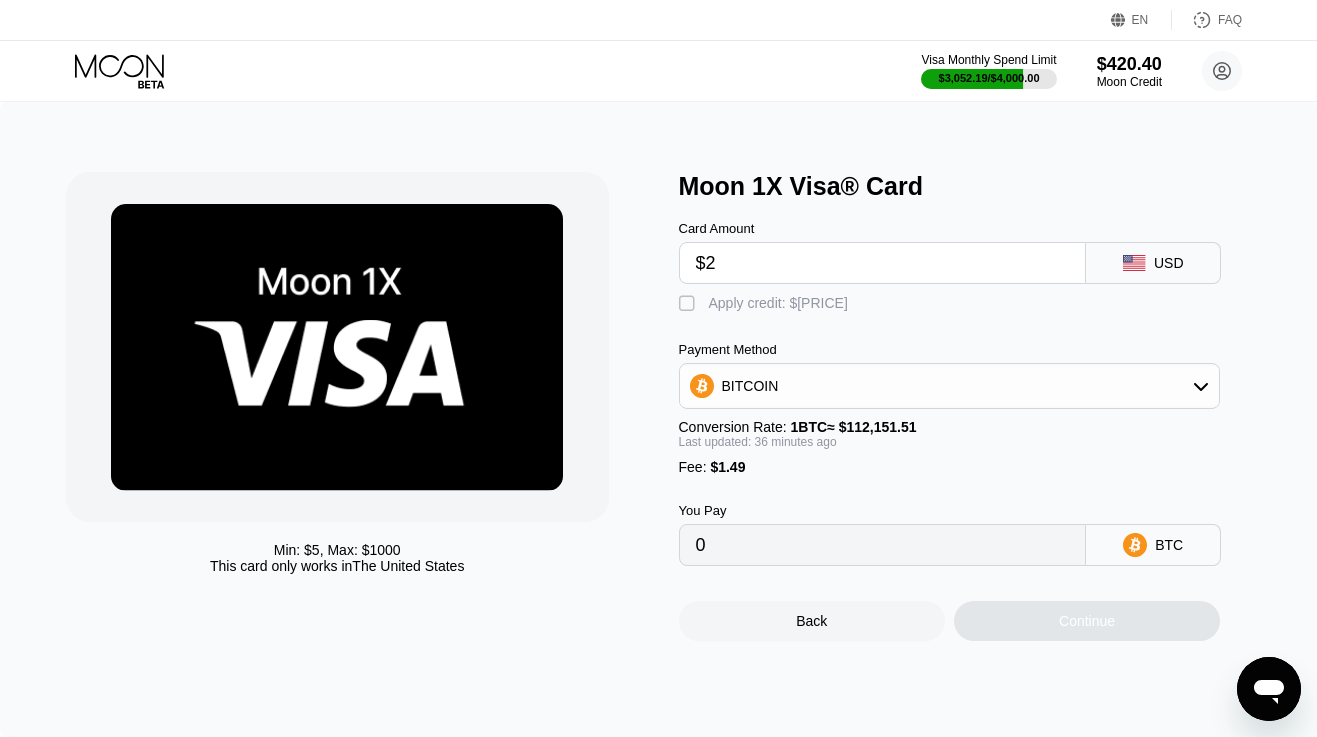 type on "0.00003121" 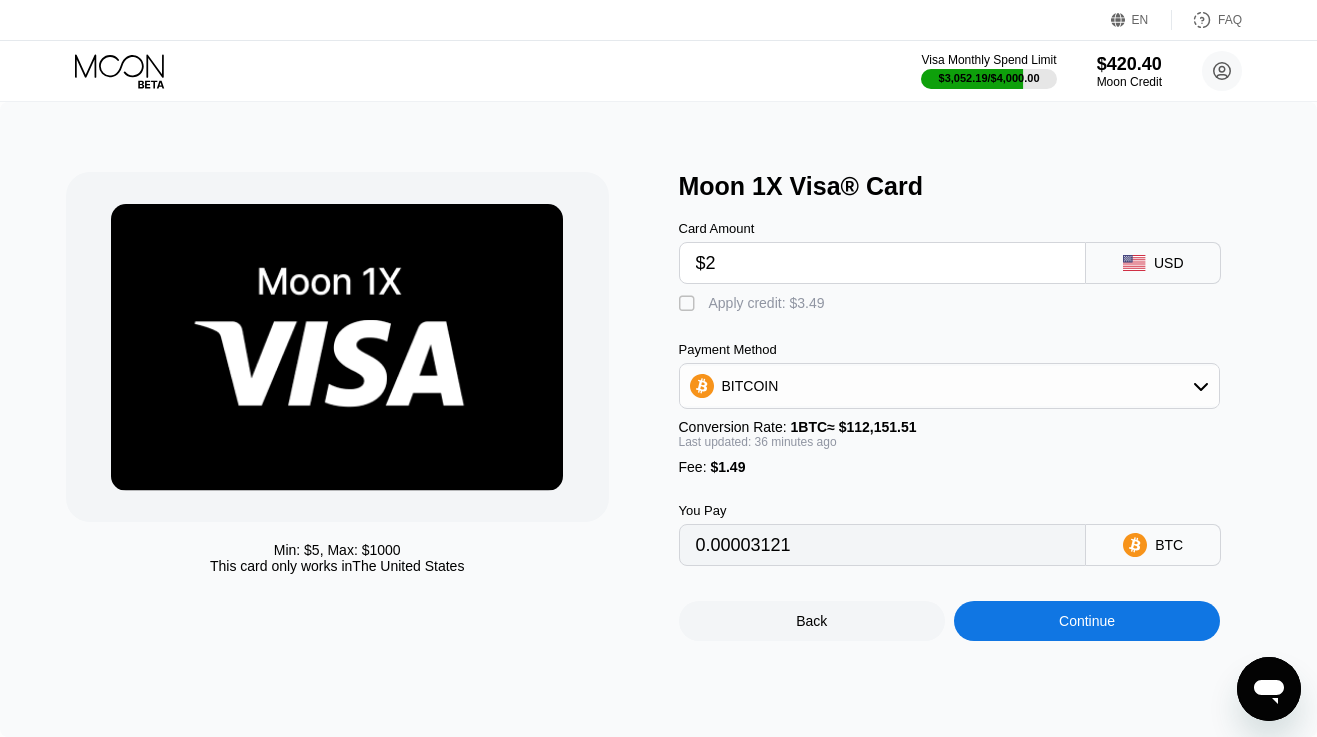 type on "$20" 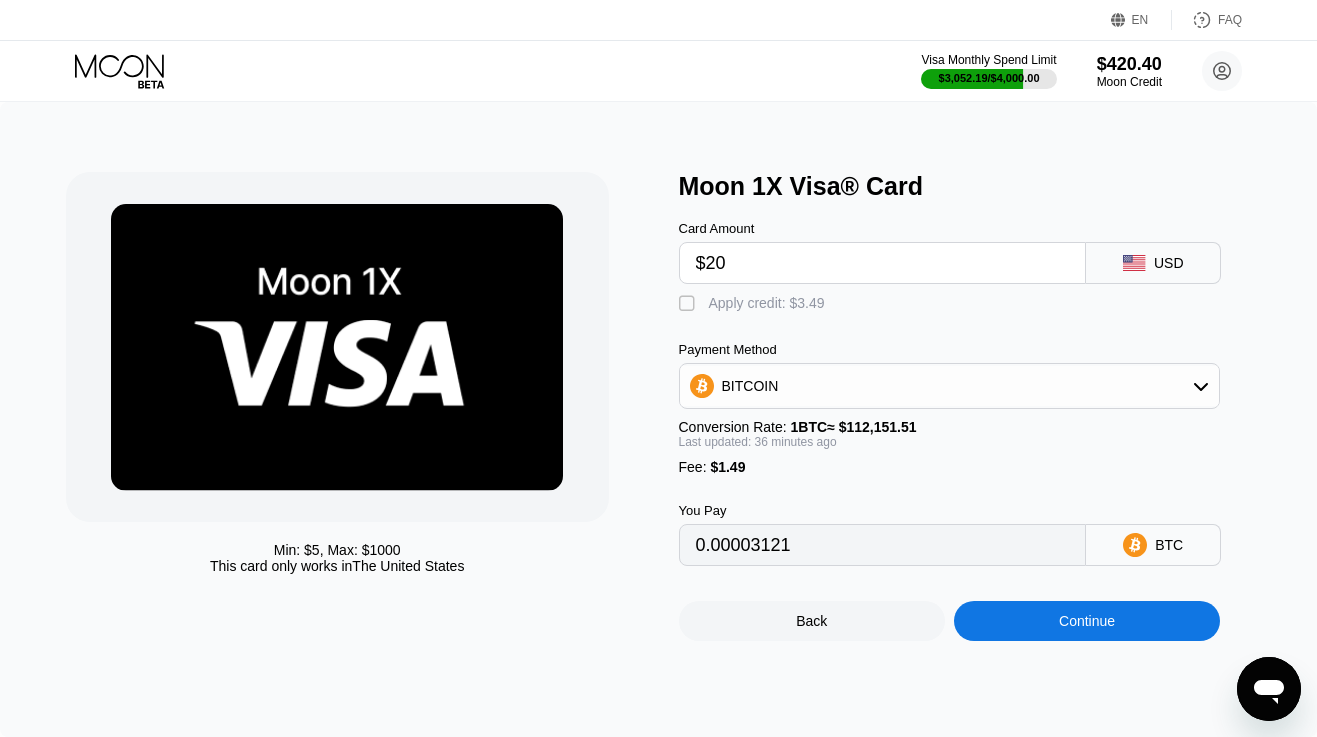 type on "0.00019213" 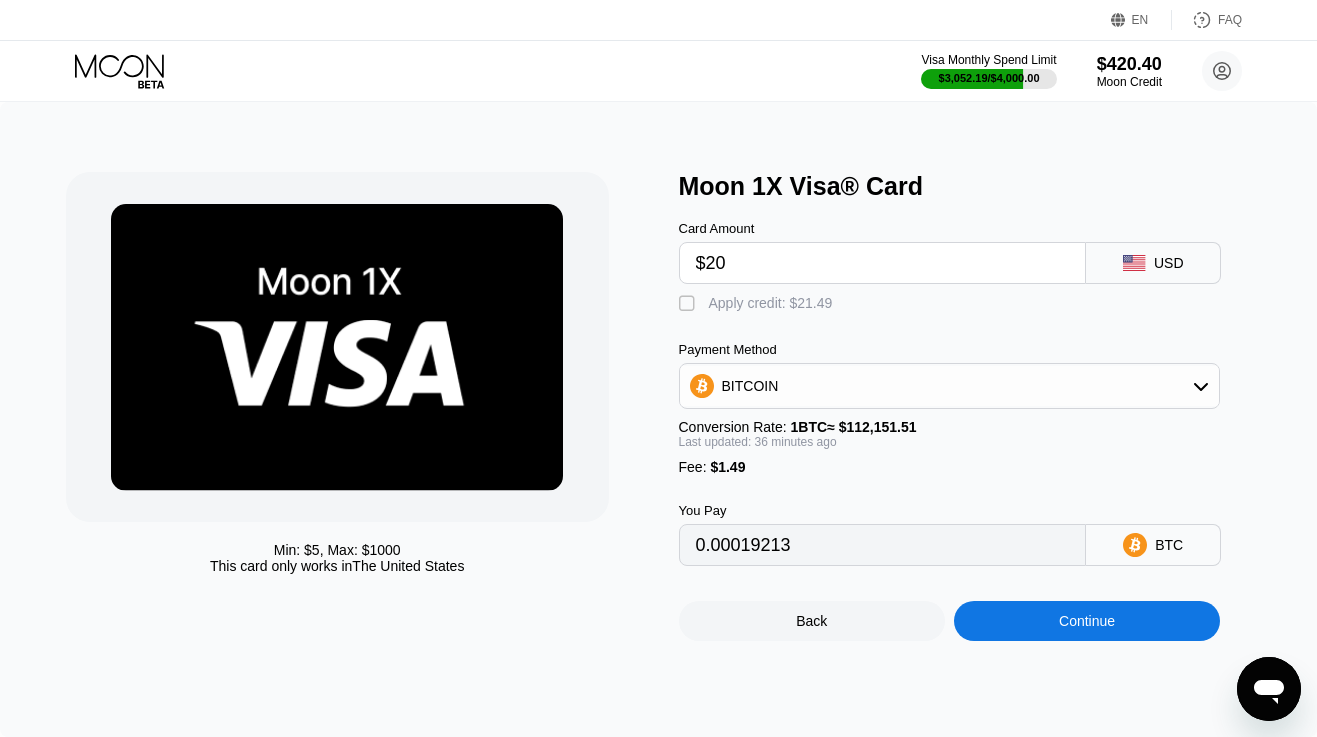 type on "$20" 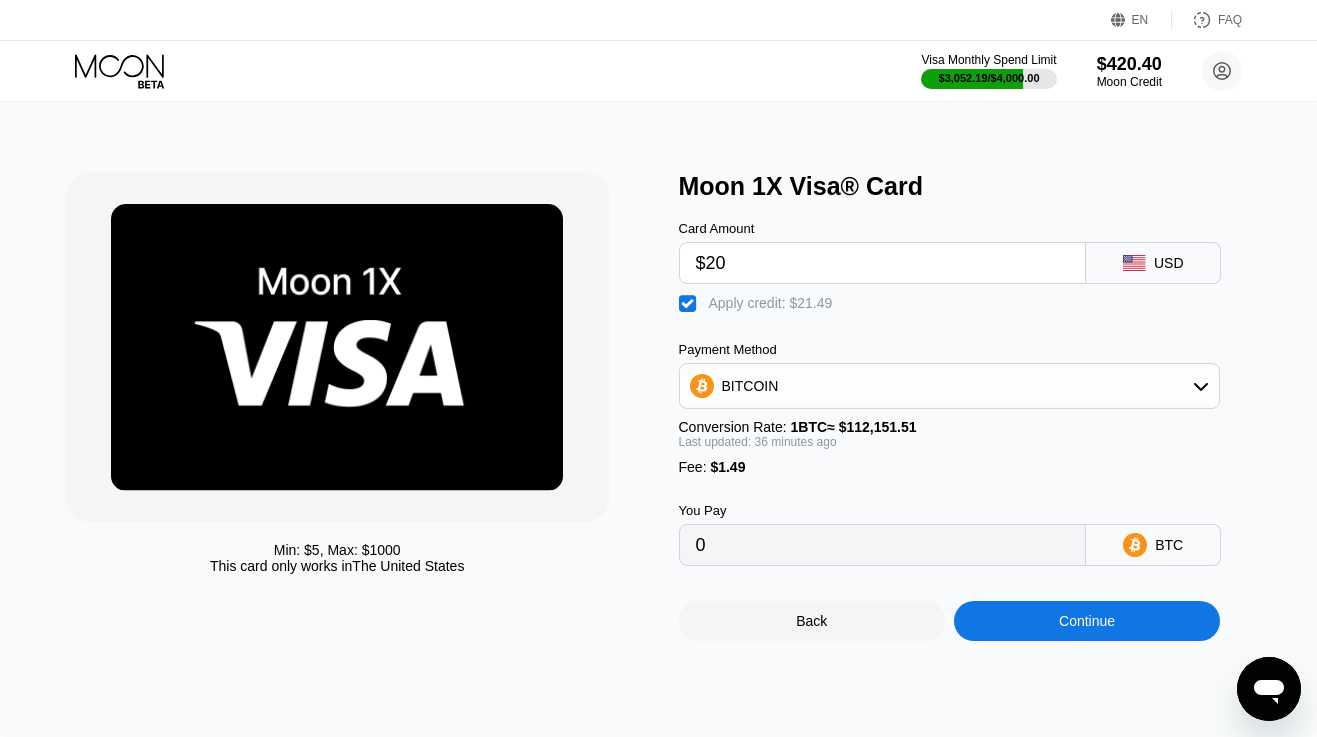 click on "Continue" at bounding box center (1087, 621) 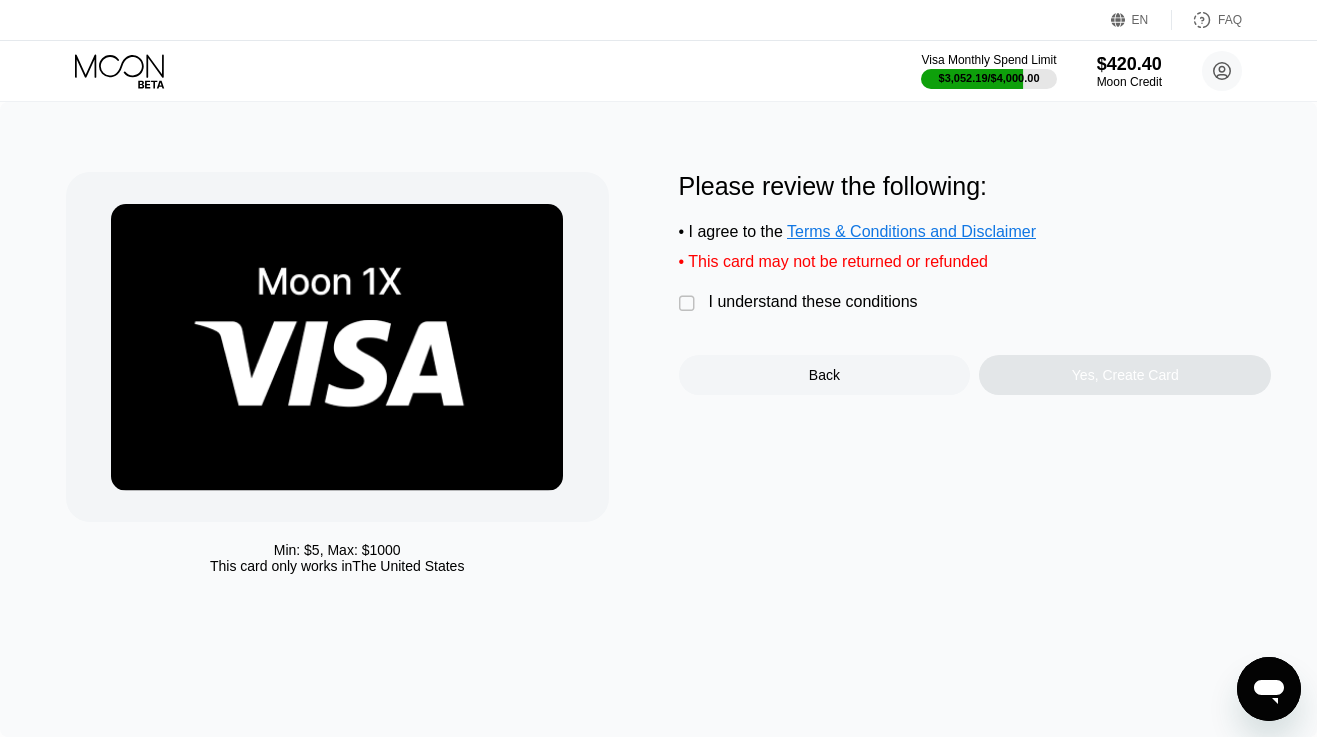 click on "I understand these conditions" at bounding box center (813, 302) 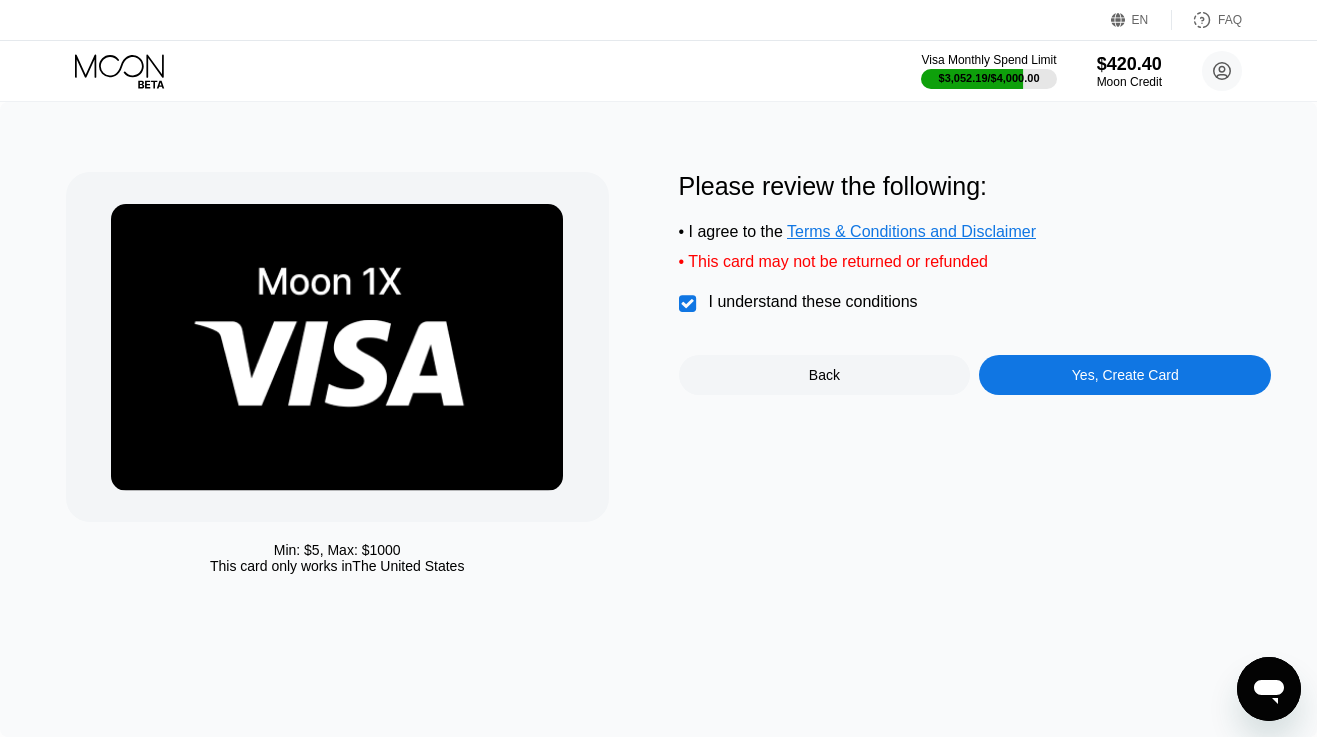 click on "Yes, Create Card" at bounding box center [1125, 375] 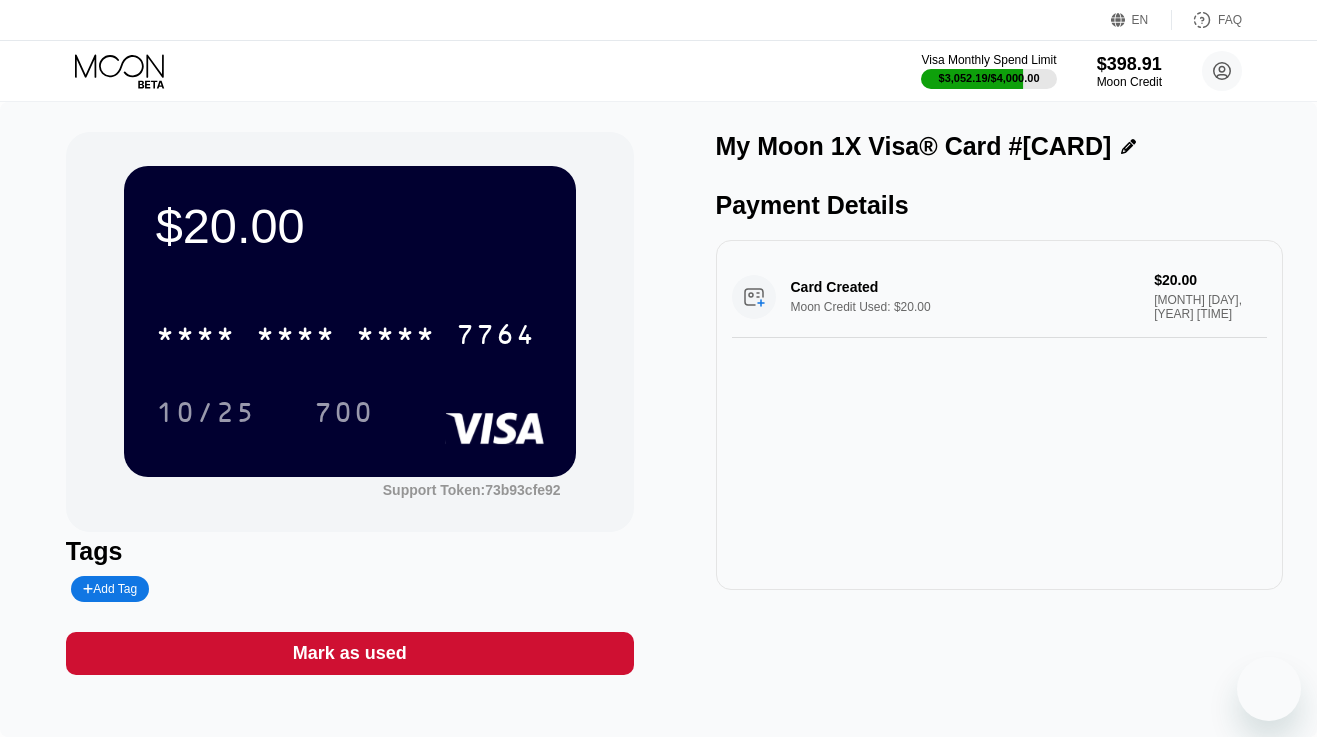 scroll, scrollTop: 0, scrollLeft: 0, axis: both 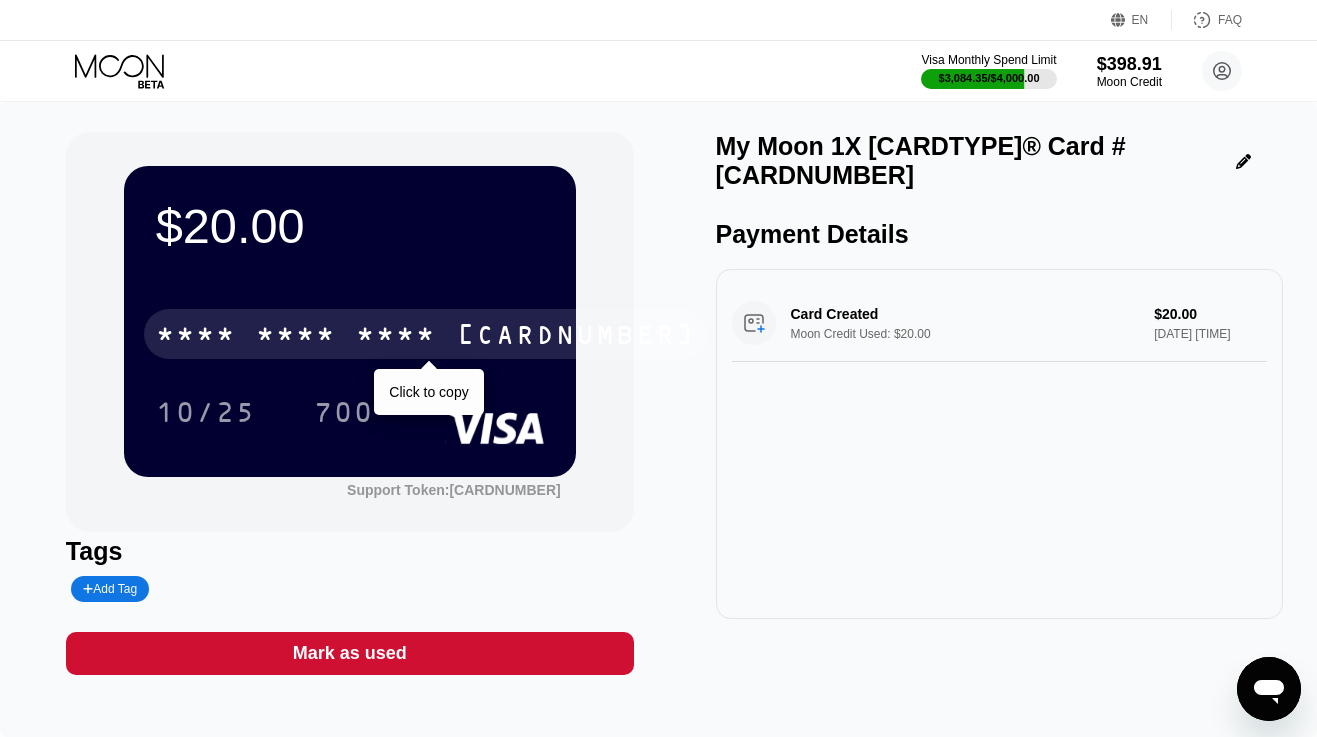 click on "* * * *" at bounding box center (396, 337) 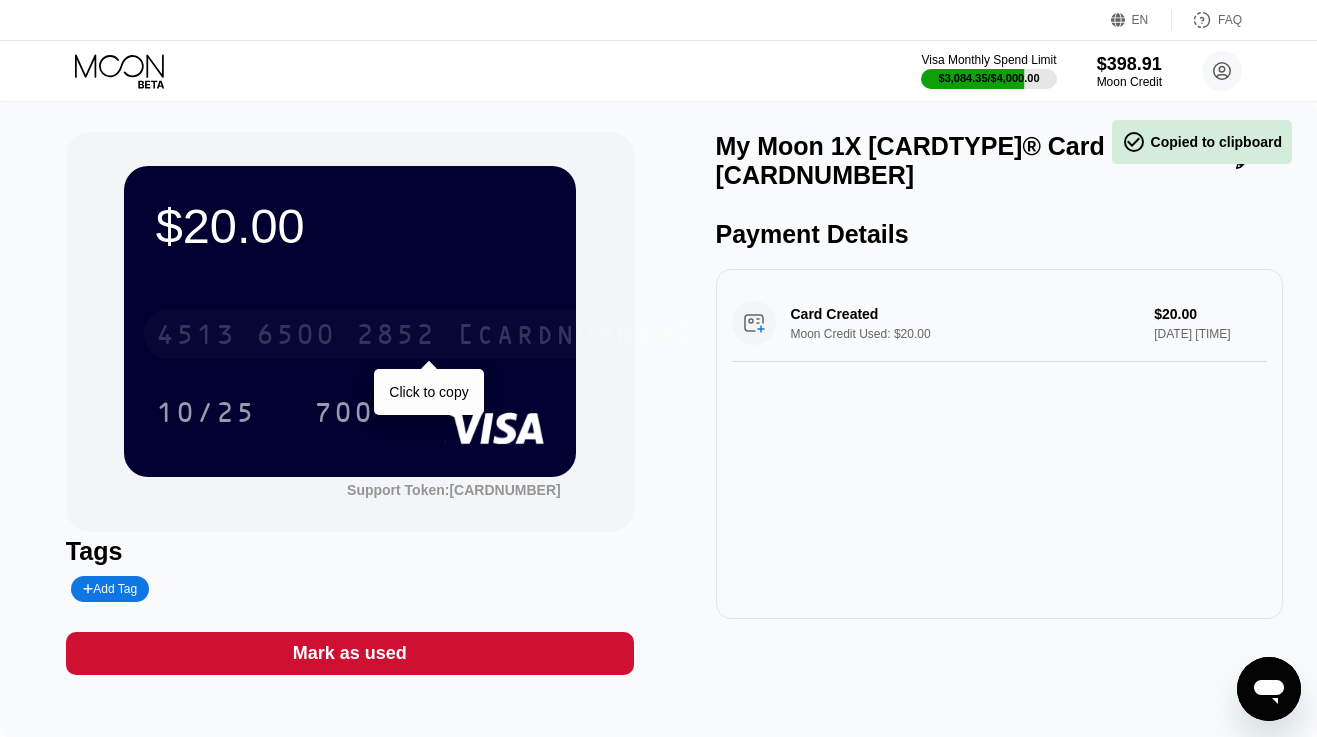 click on "2852" at bounding box center (396, 337) 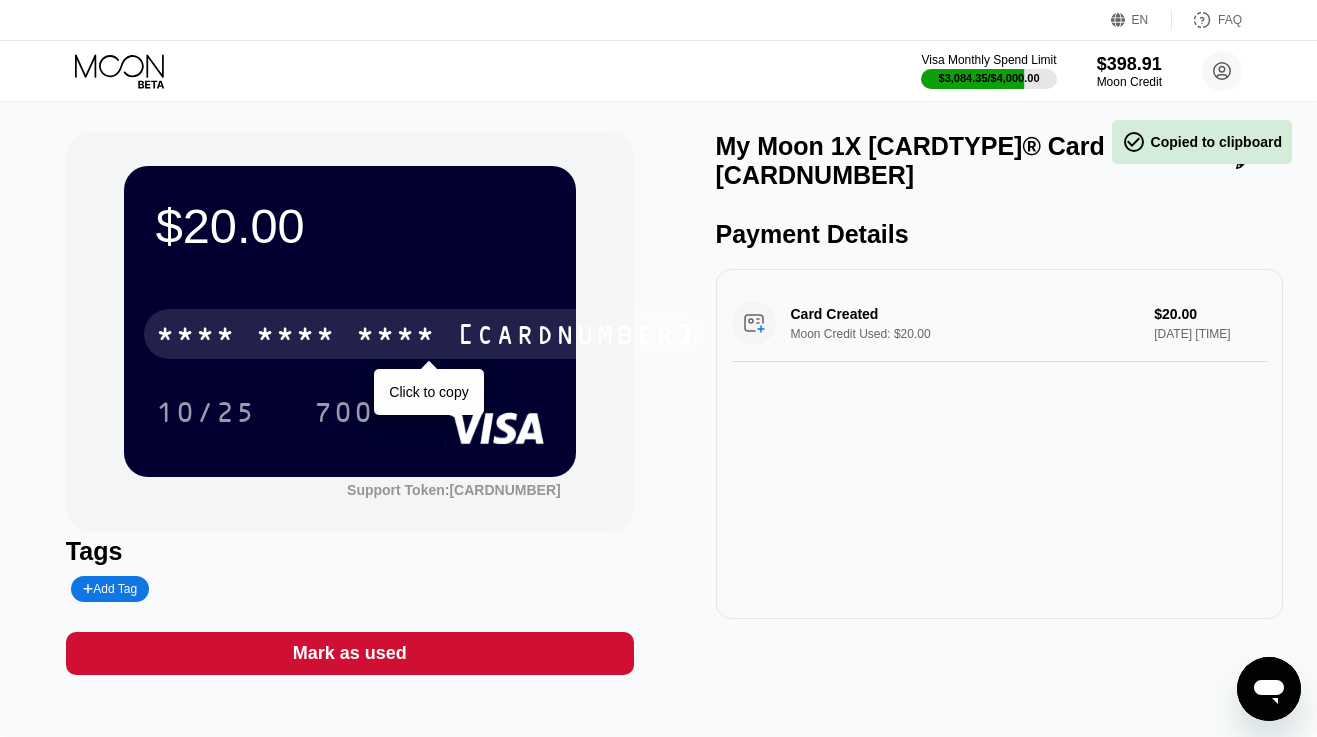 click on "* * * *" at bounding box center [396, 337] 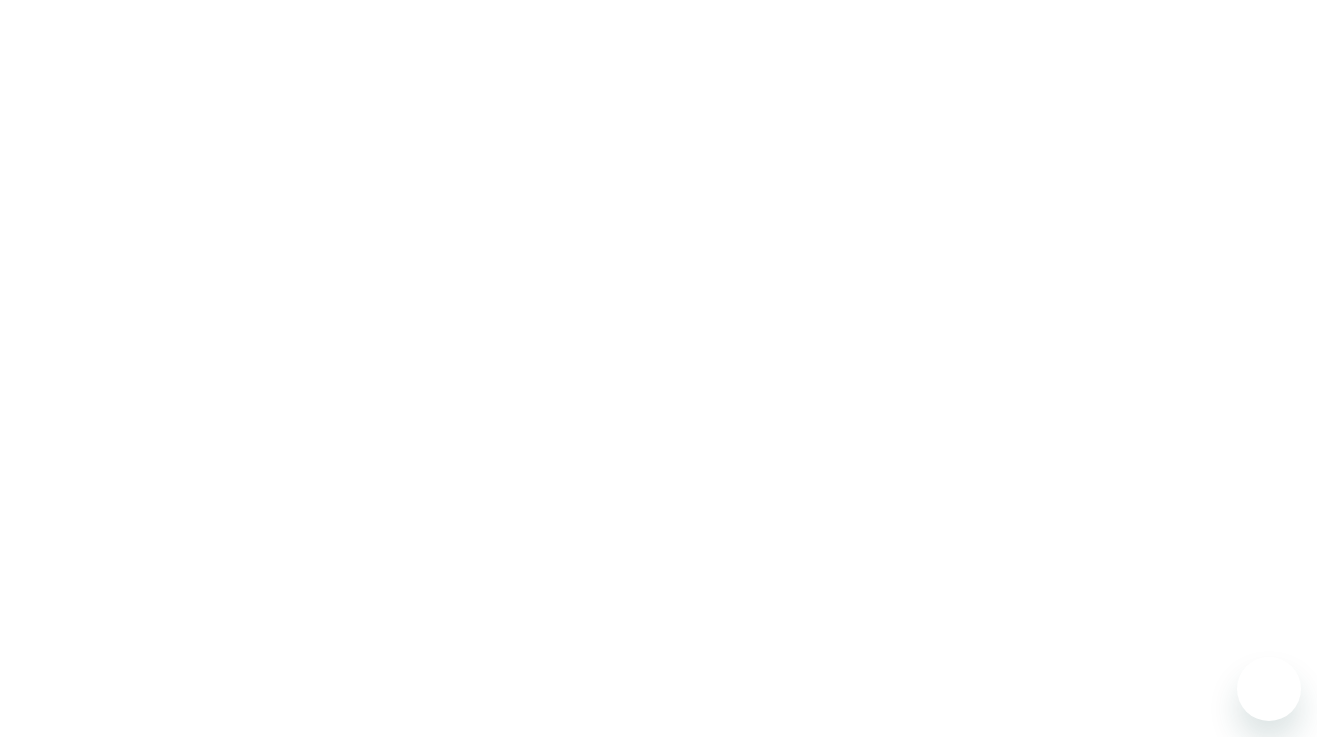 scroll, scrollTop: 0, scrollLeft: 0, axis: both 